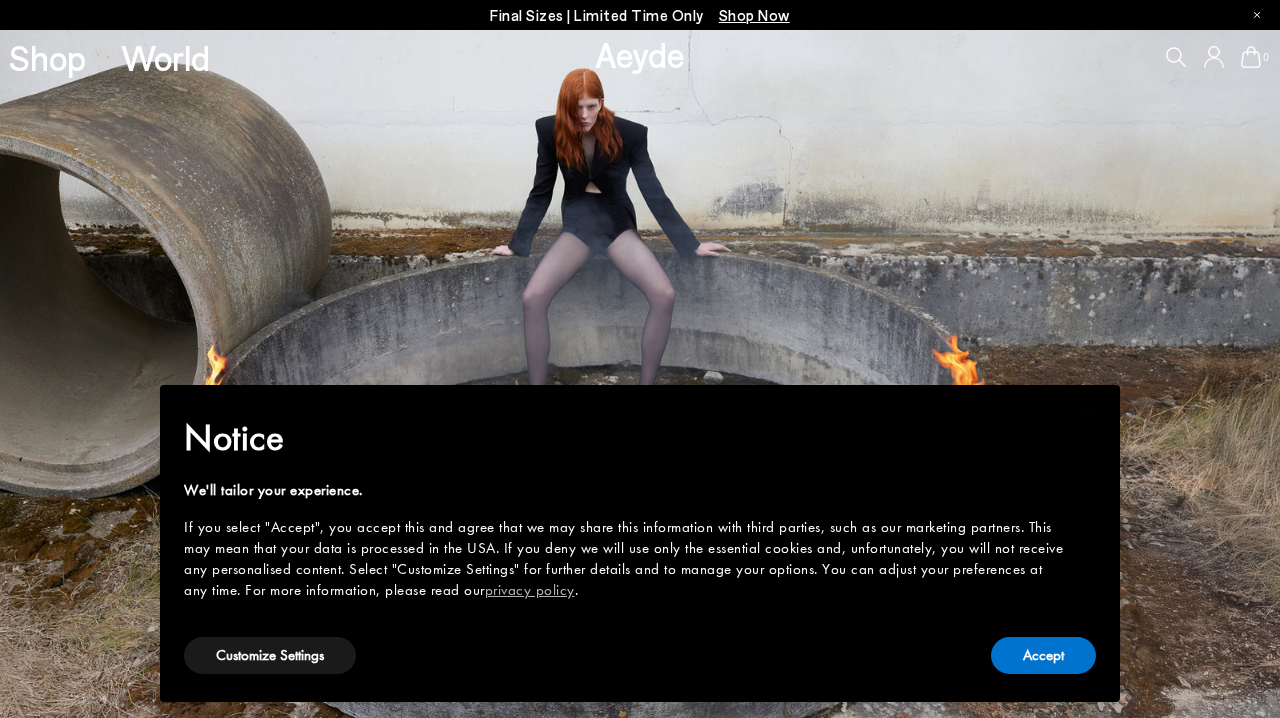 scroll, scrollTop: 0, scrollLeft: 0, axis: both 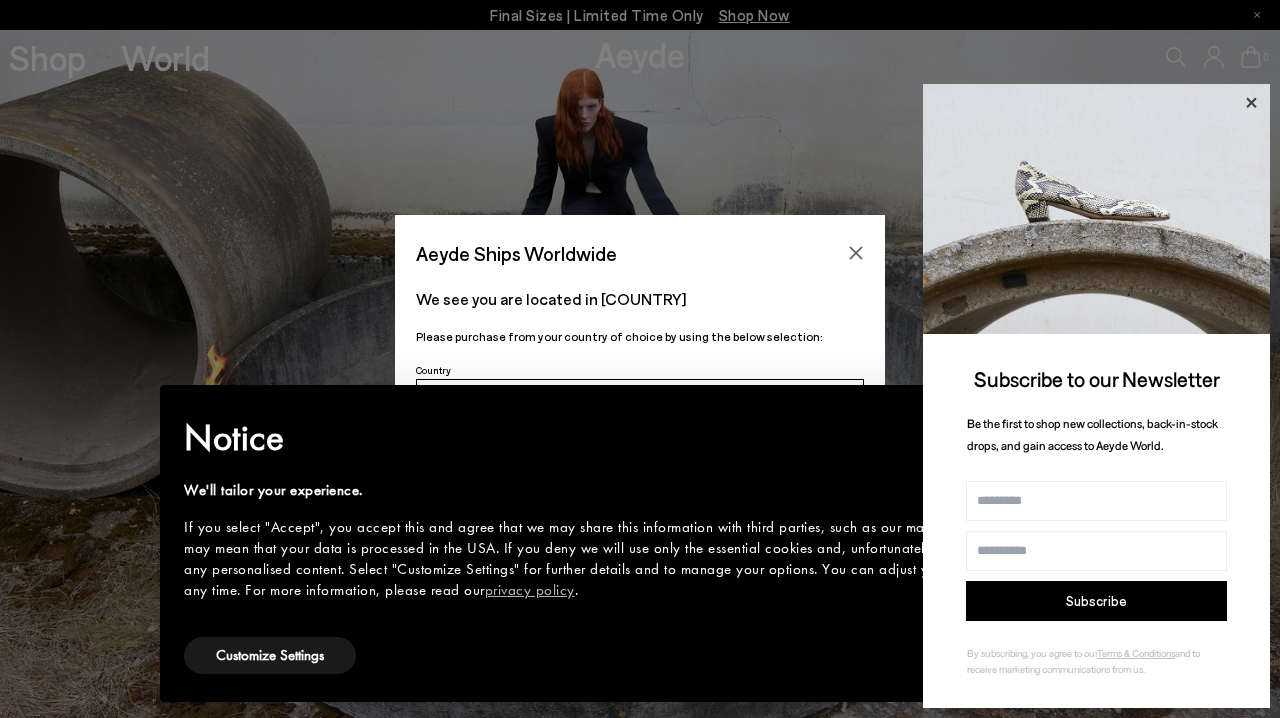 click 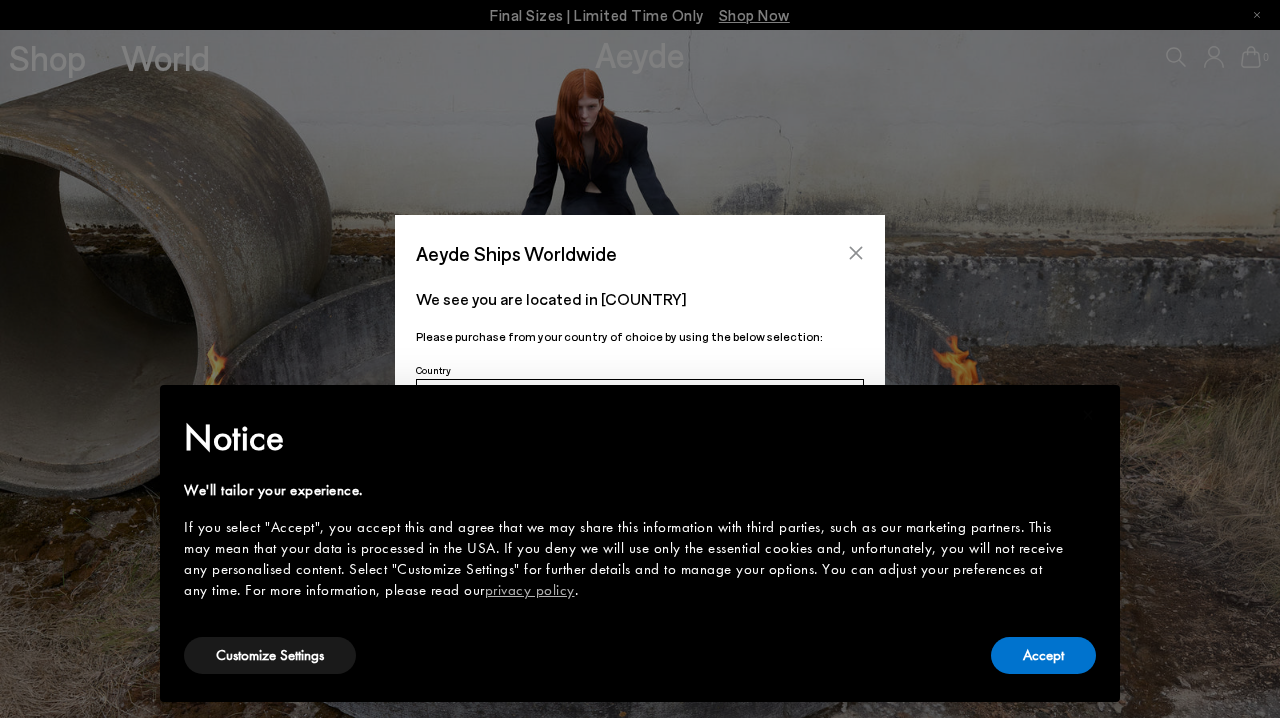click at bounding box center [856, 253] 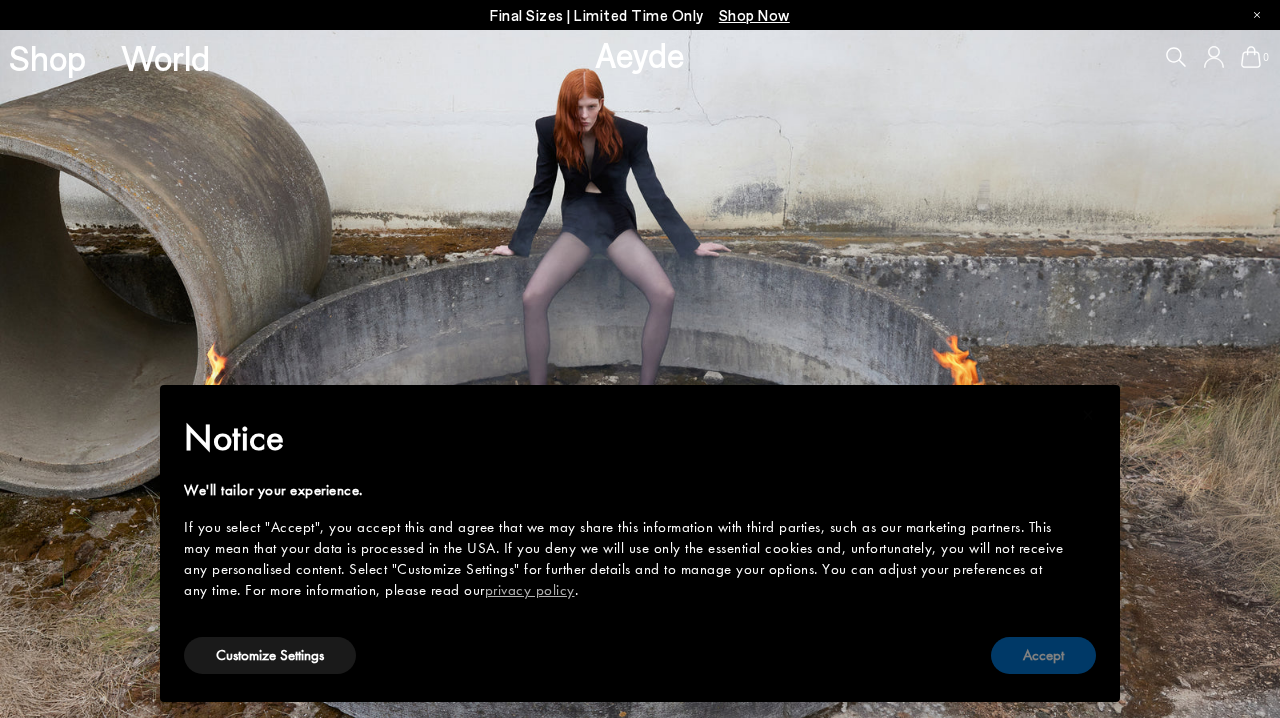 click on "Accept" at bounding box center (1043, 655) 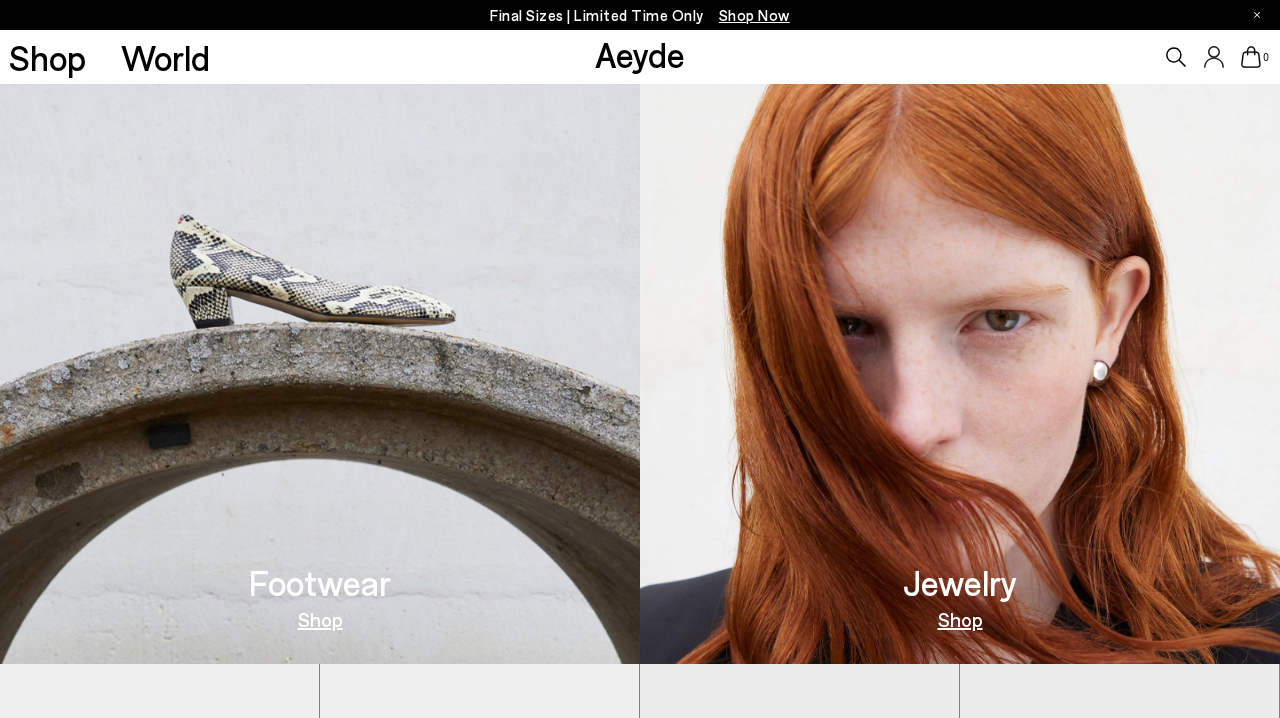 scroll, scrollTop: 893, scrollLeft: 0, axis: vertical 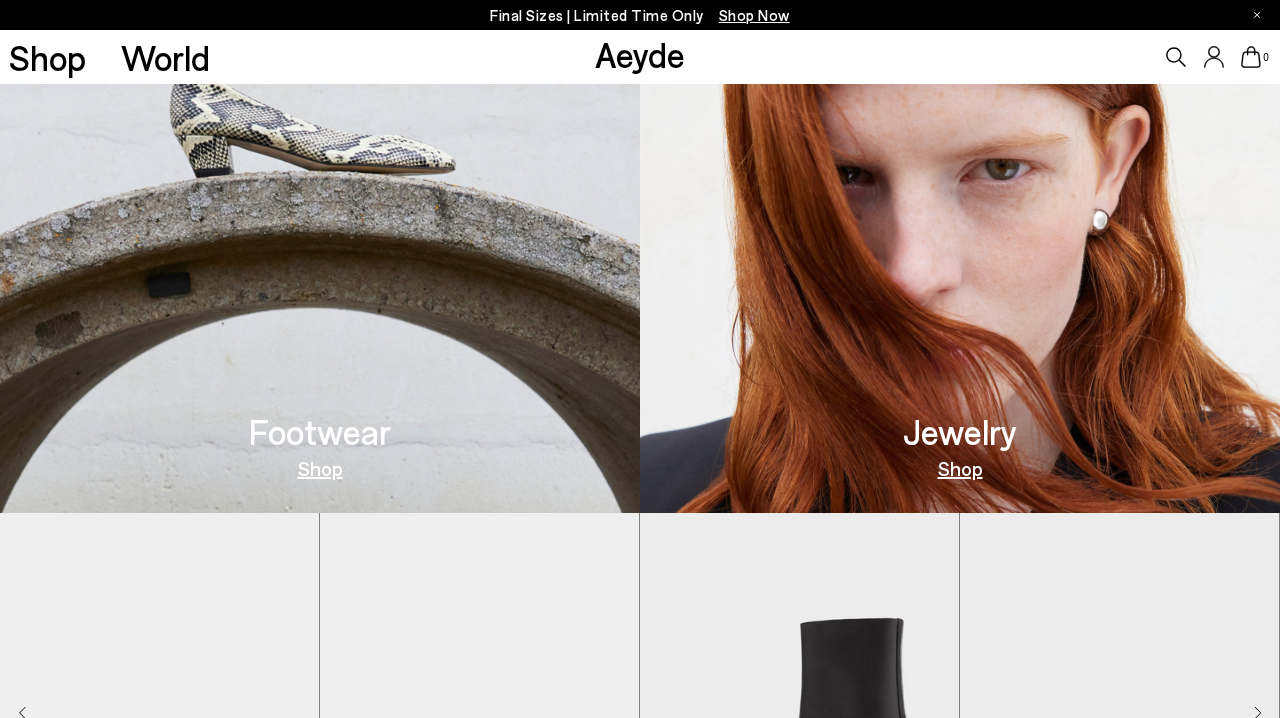 click at bounding box center [320, 169] 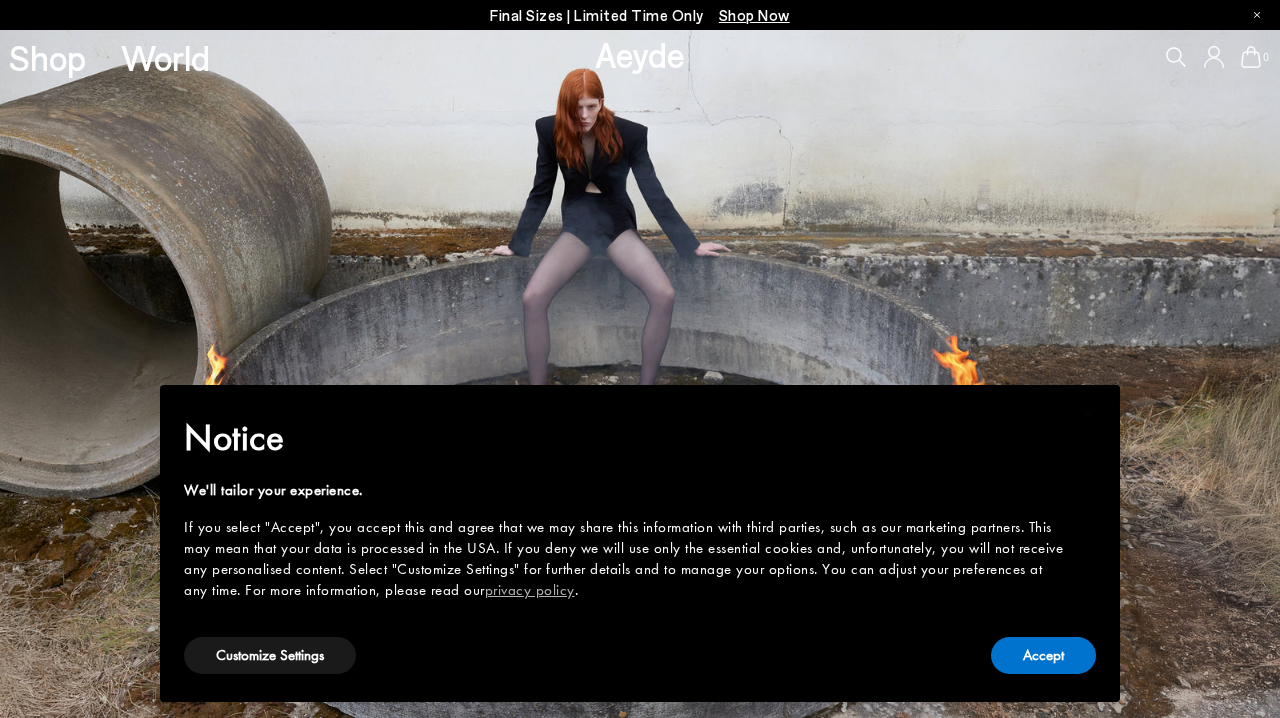 type 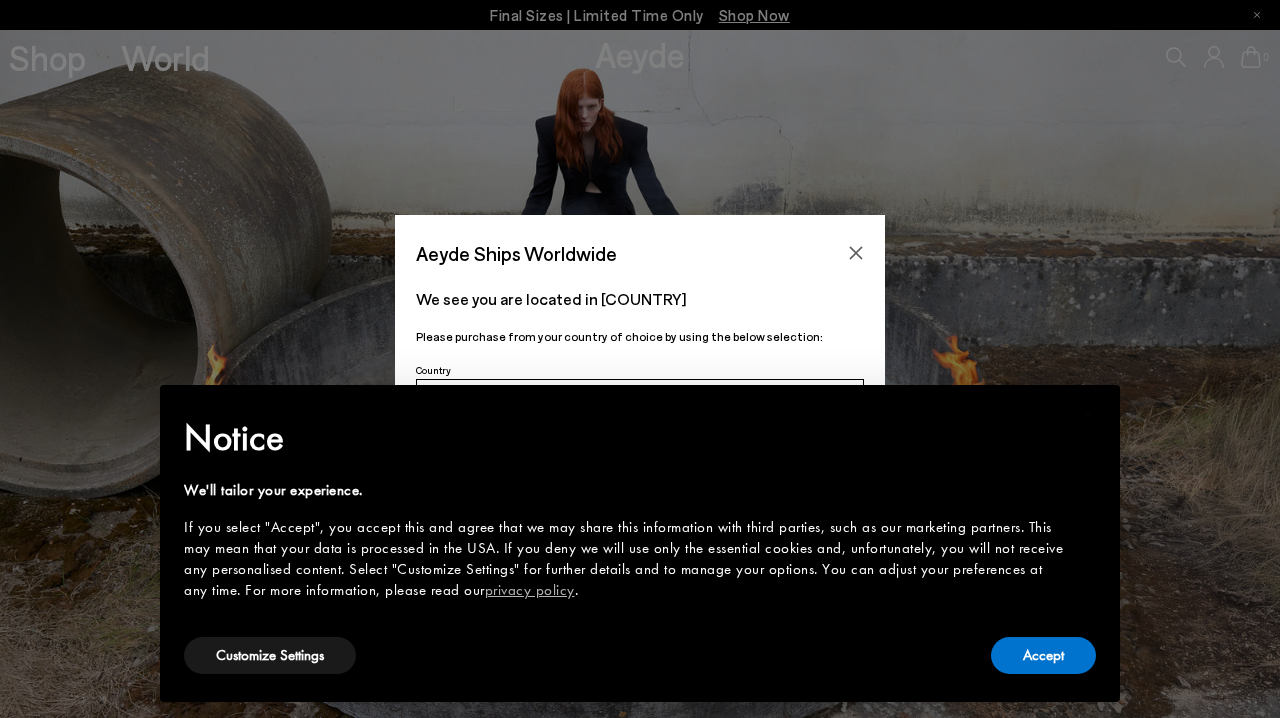 scroll, scrollTop: 0, scrollLeft: 0, axis: both 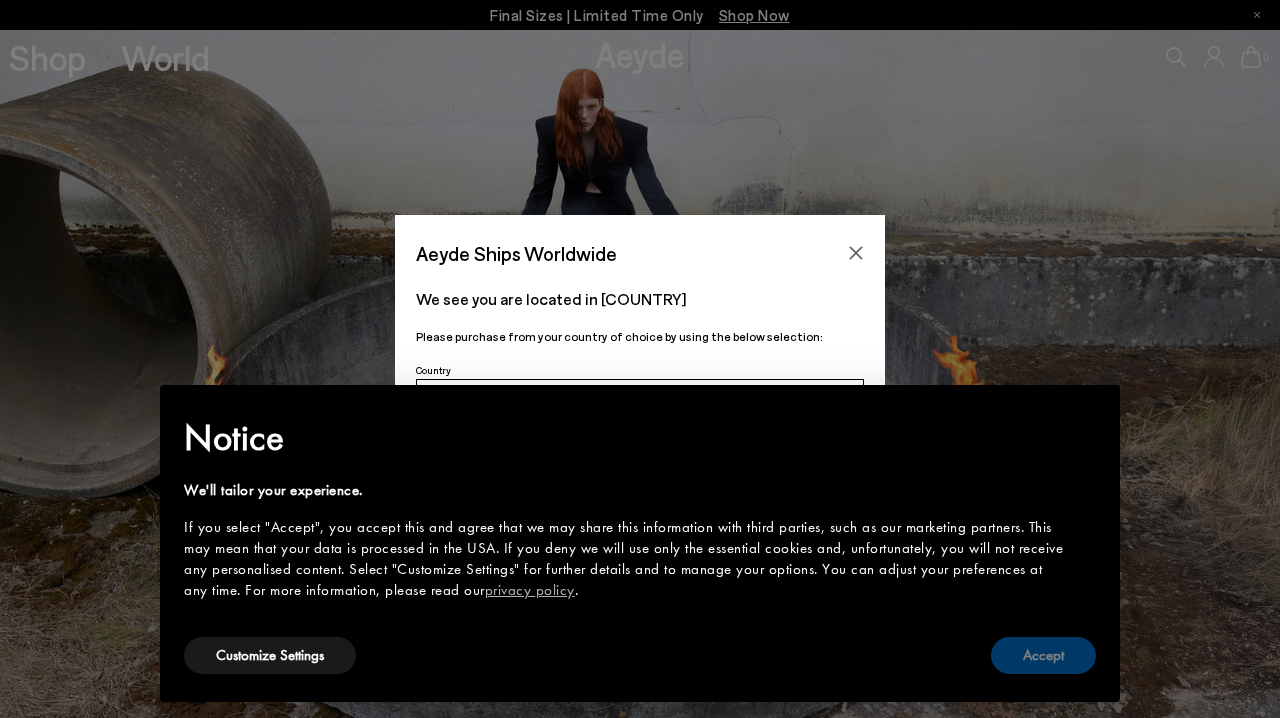 click on "Accept" at bounding box center [1043, 655] 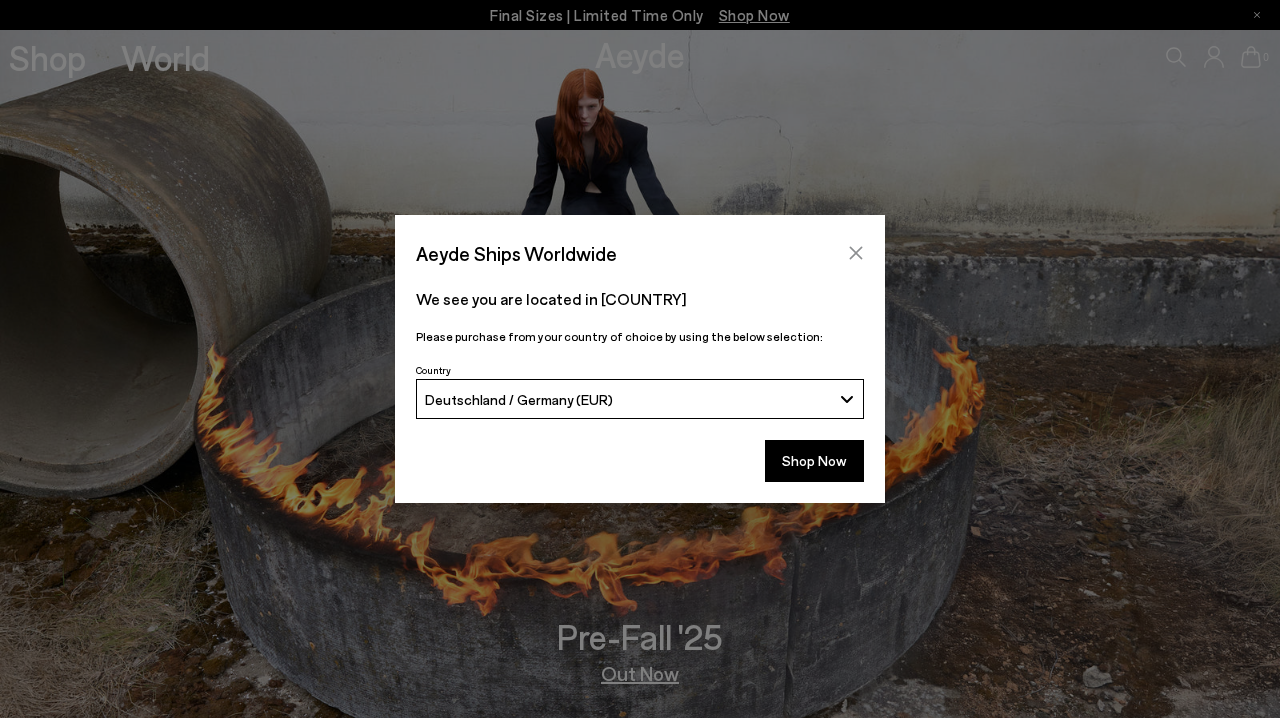 click 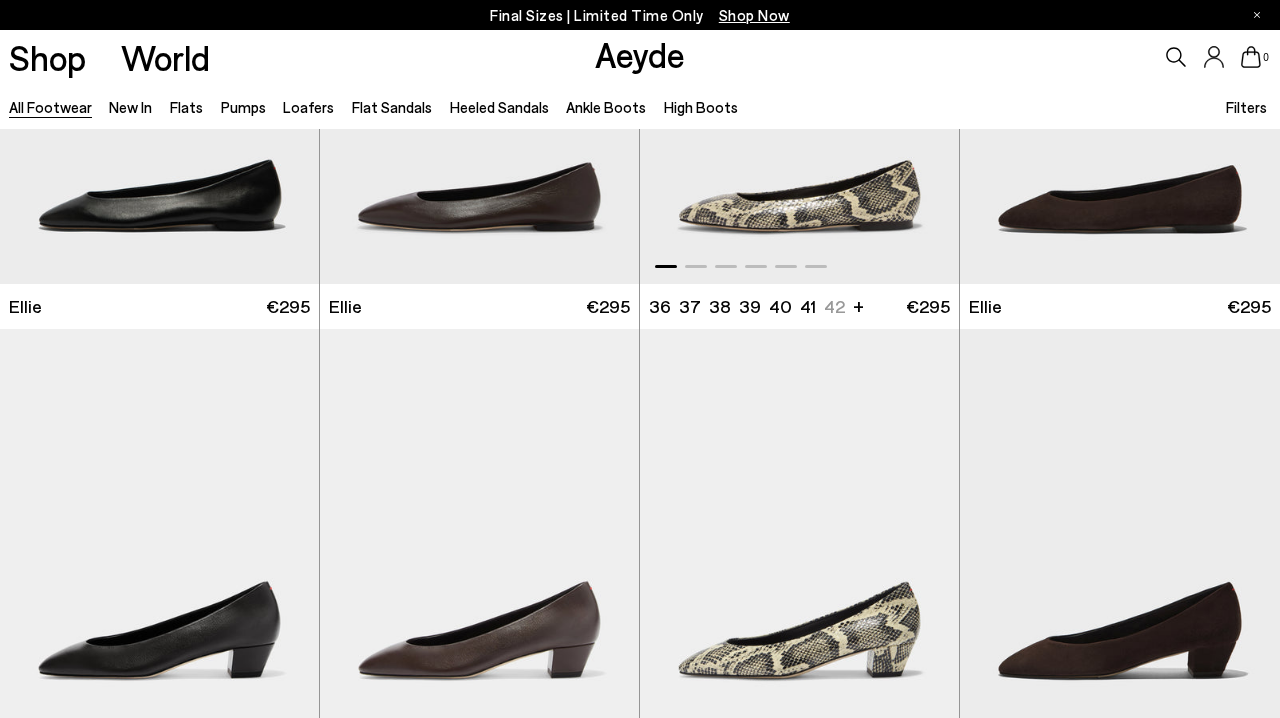 scroll, scrollTop: 437, scrollLeft: 0, axis: vertical 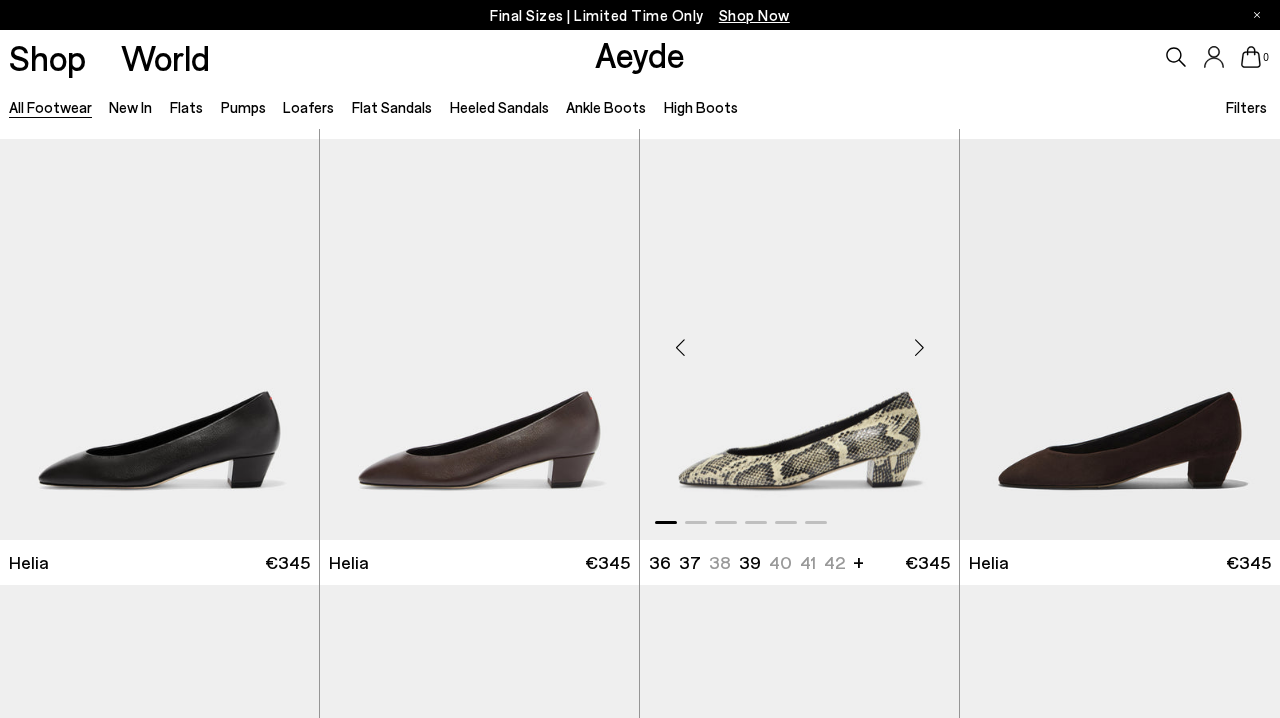 click at bounding box center (919, 347) 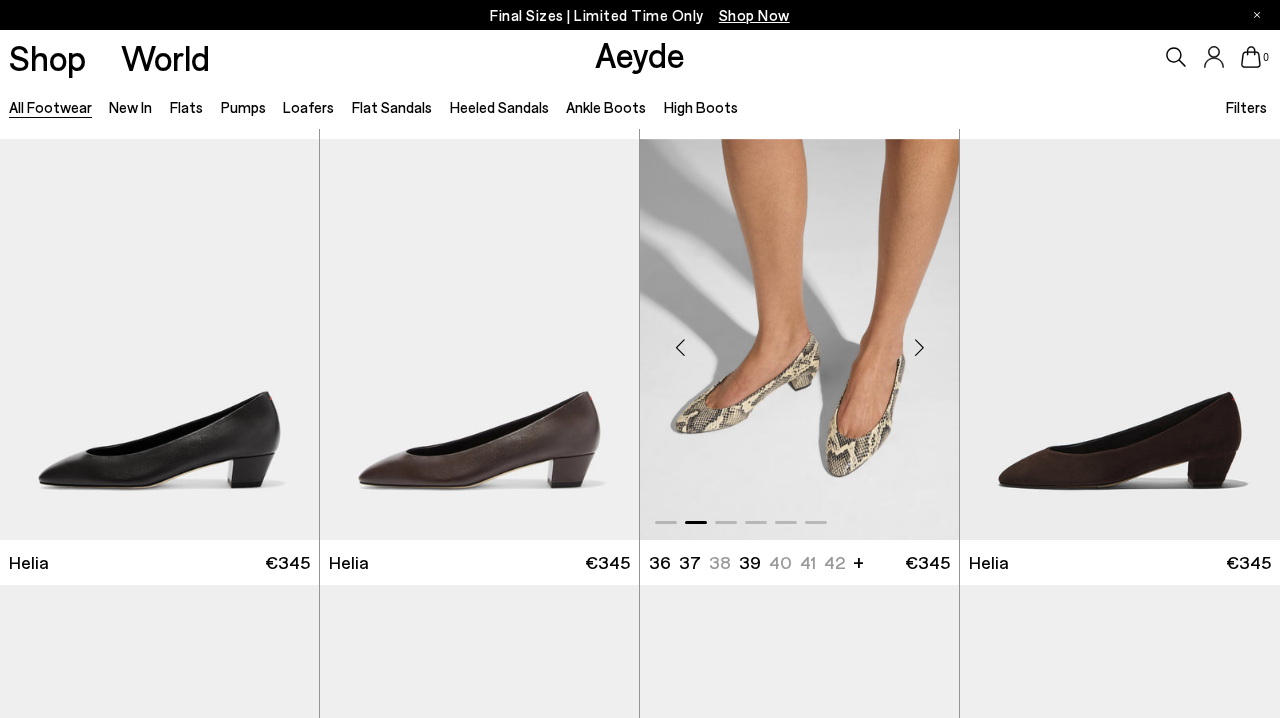 click at bounding box center [919, 347] 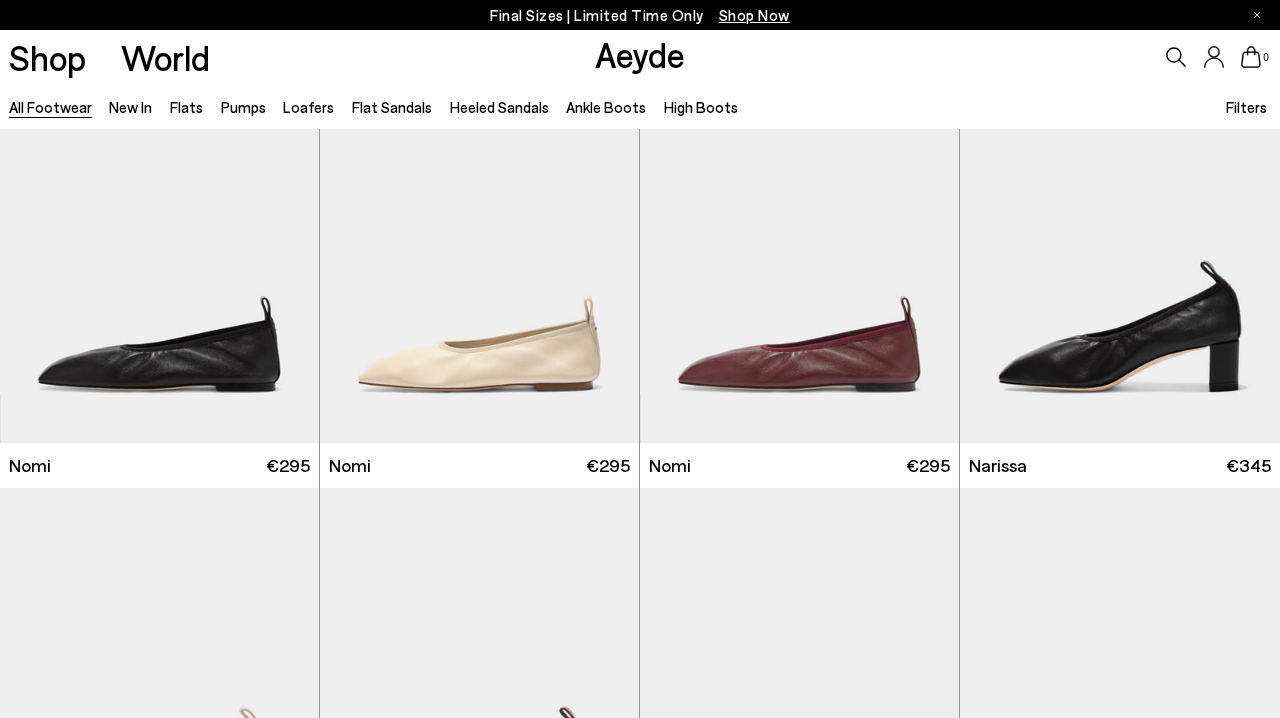 scroll, scrollTop: 1427, scrollLeft: 0, axis: vertical 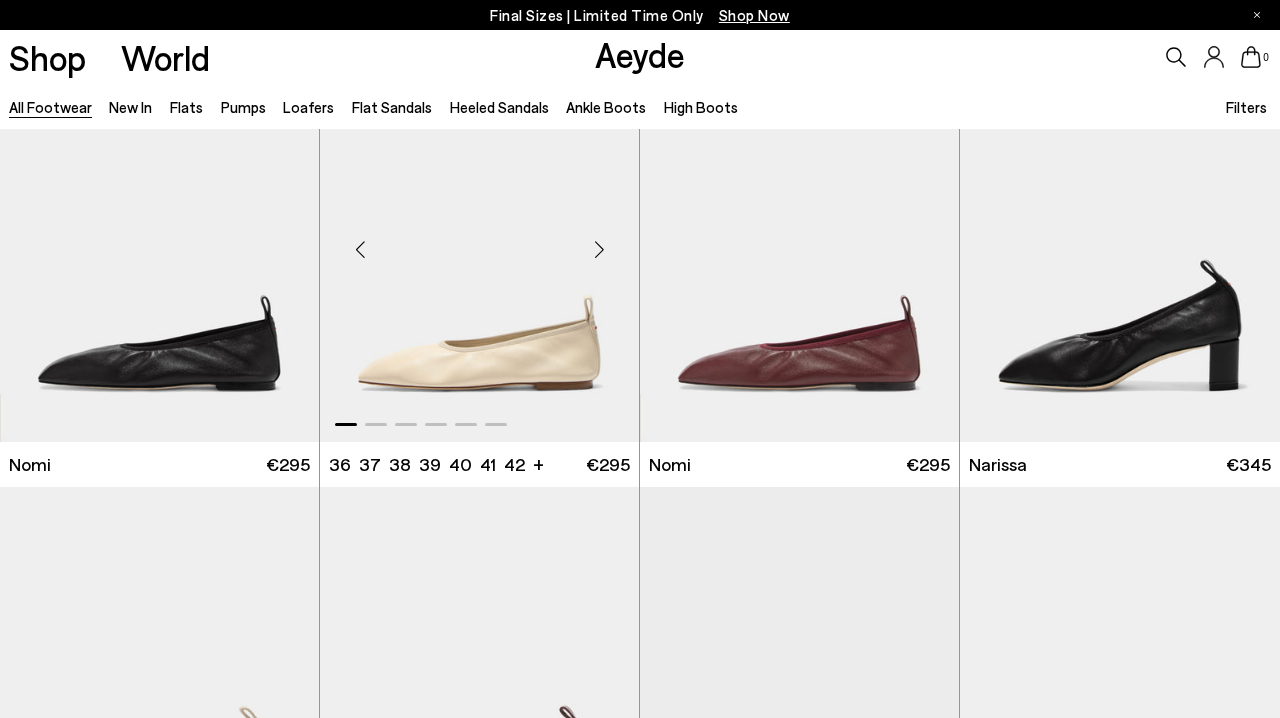 click at bounding box center [599, 250] 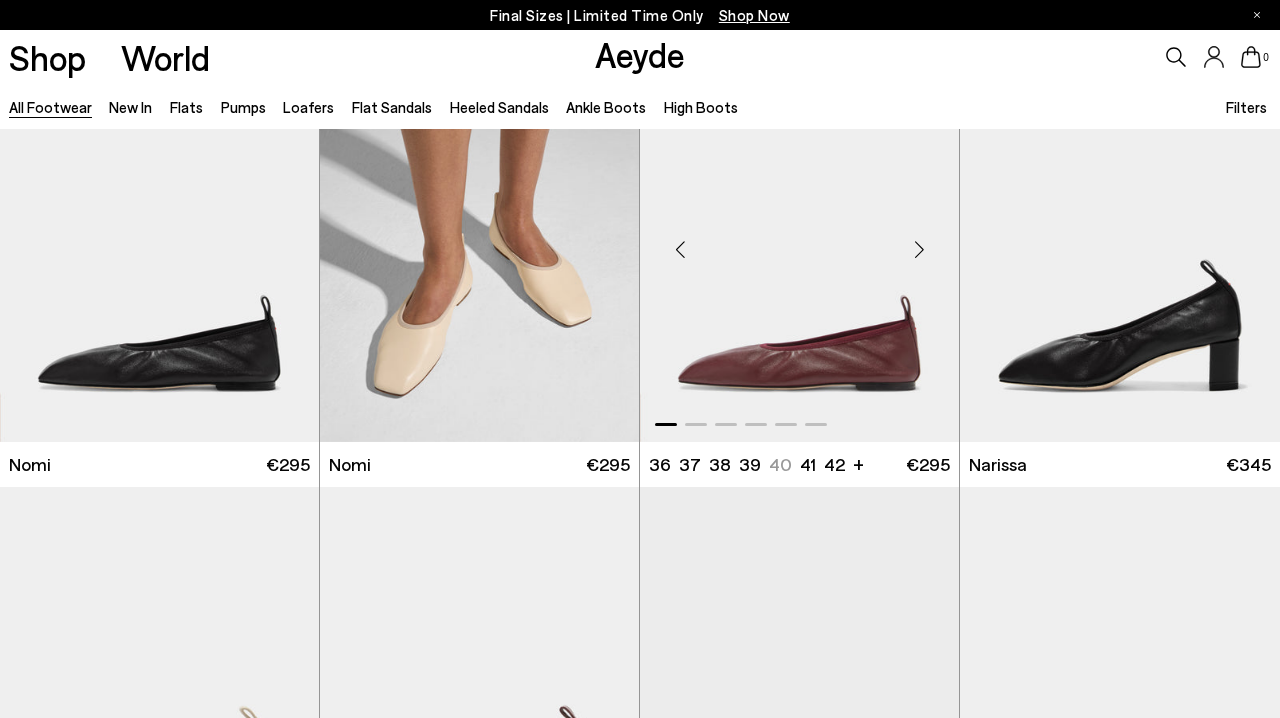 click at bounding box center (919, 250) 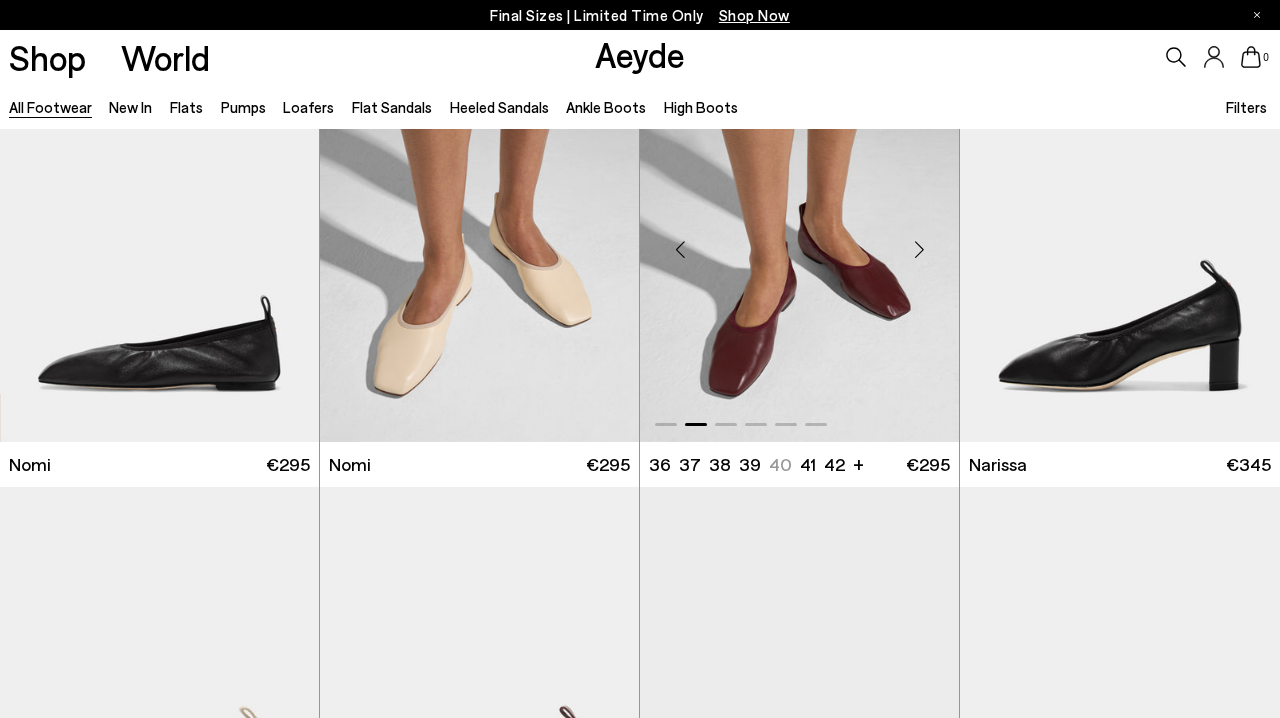click at bounding box center (919, 250) 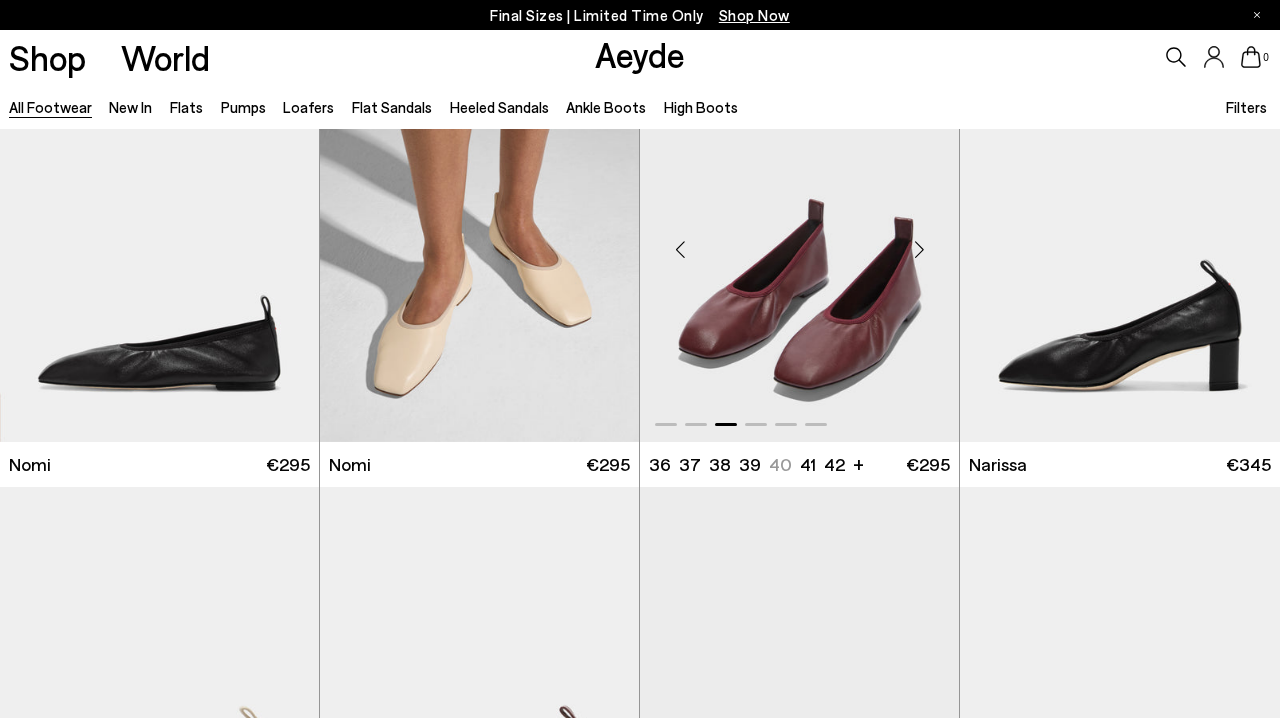 click at bounding box center [919, 250] 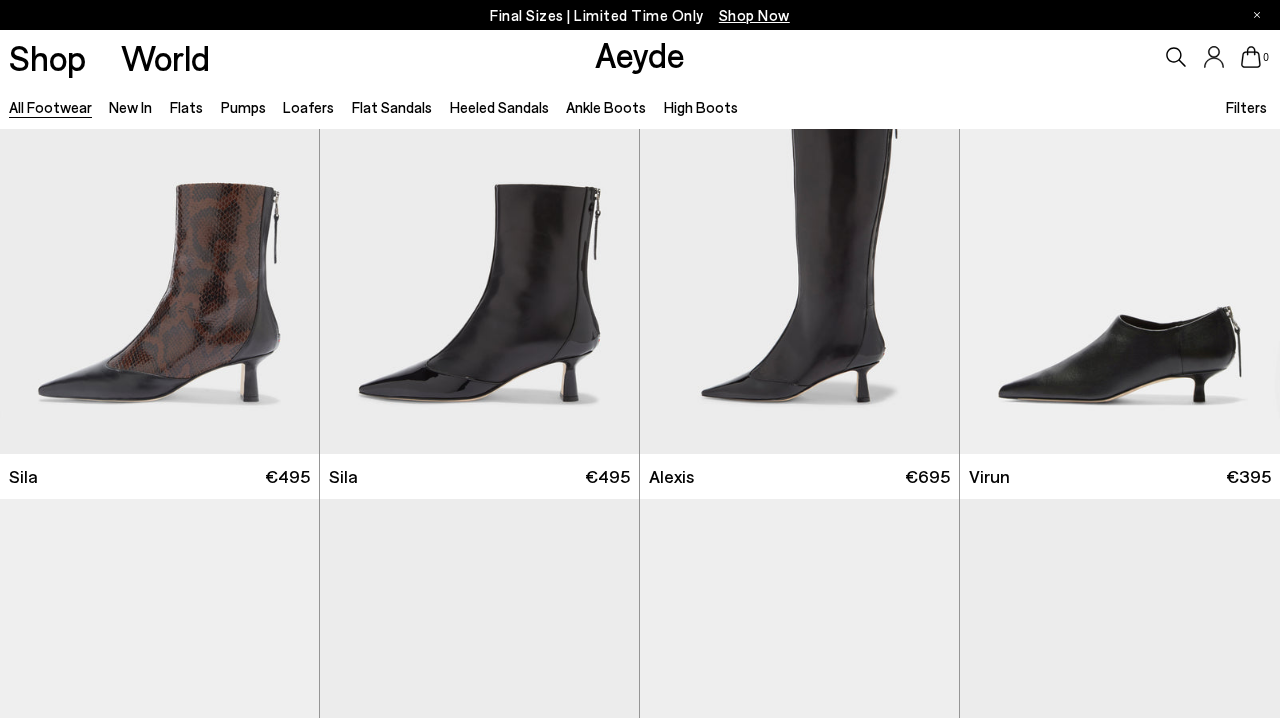 scroll, scrollTop: 2911, scrollLeft: 0, axis: vertical 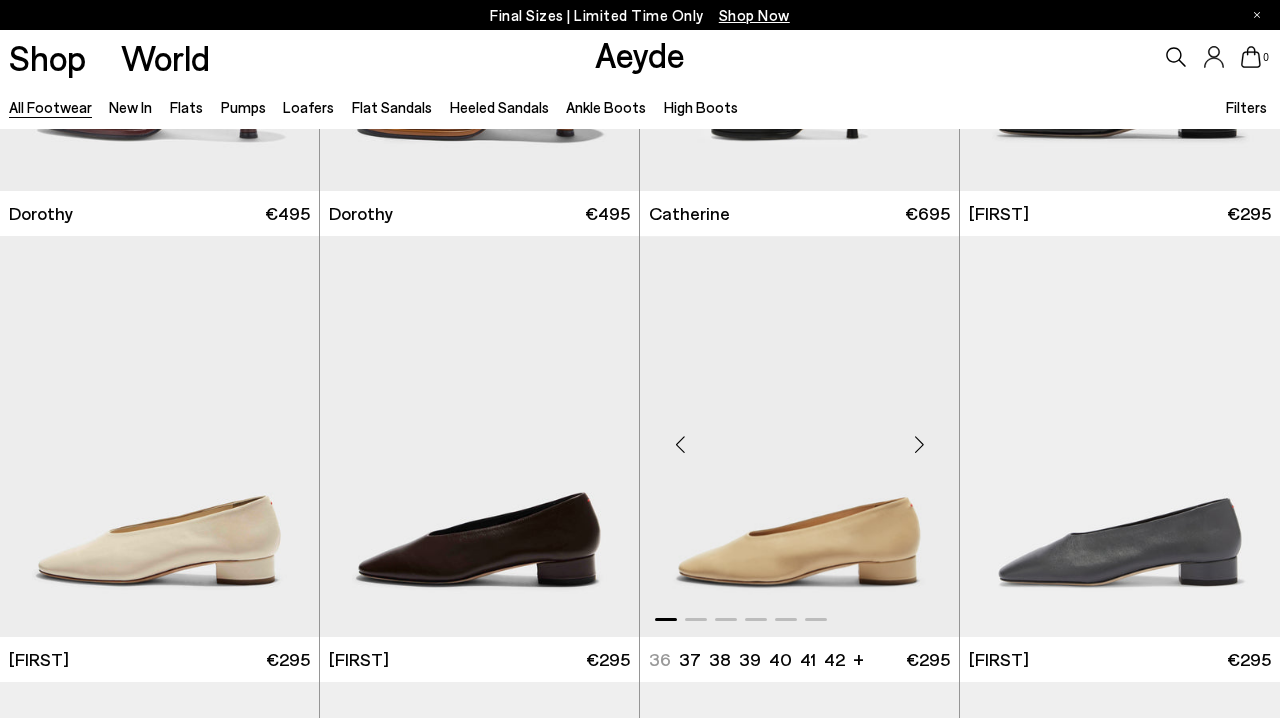 click at bounding box center [919, 444] 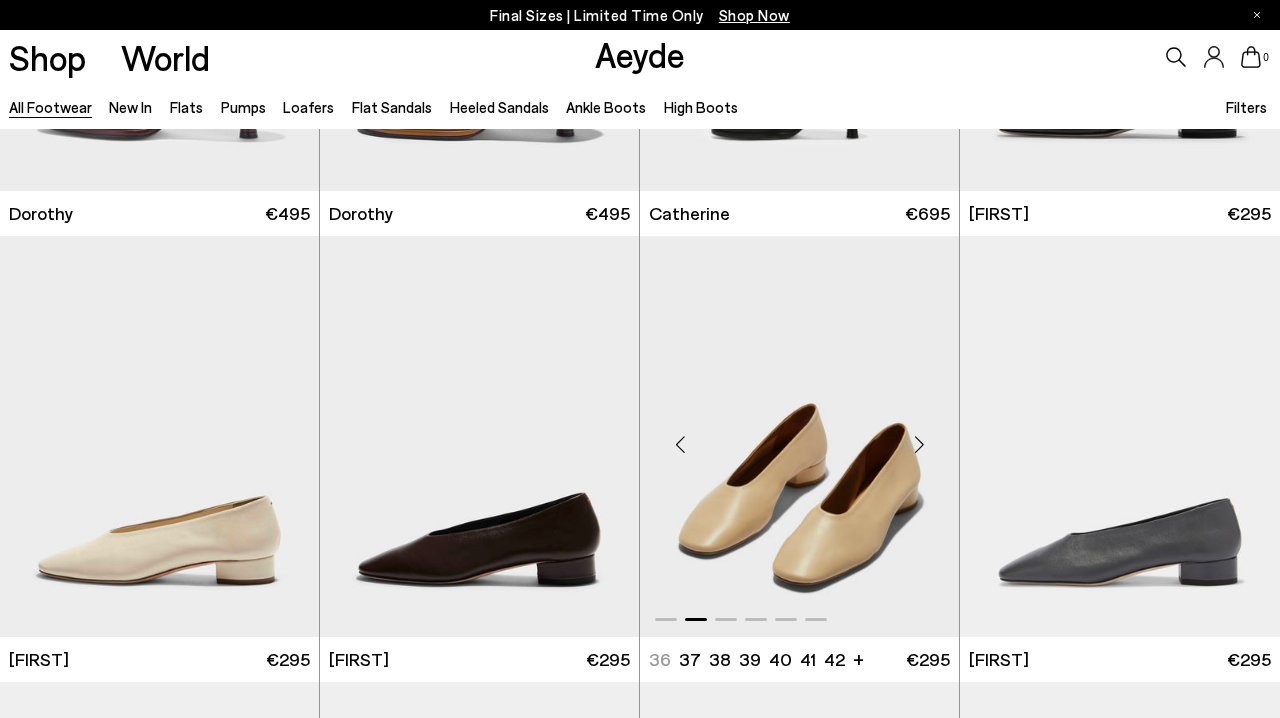 click at bounding box center (919, 444) 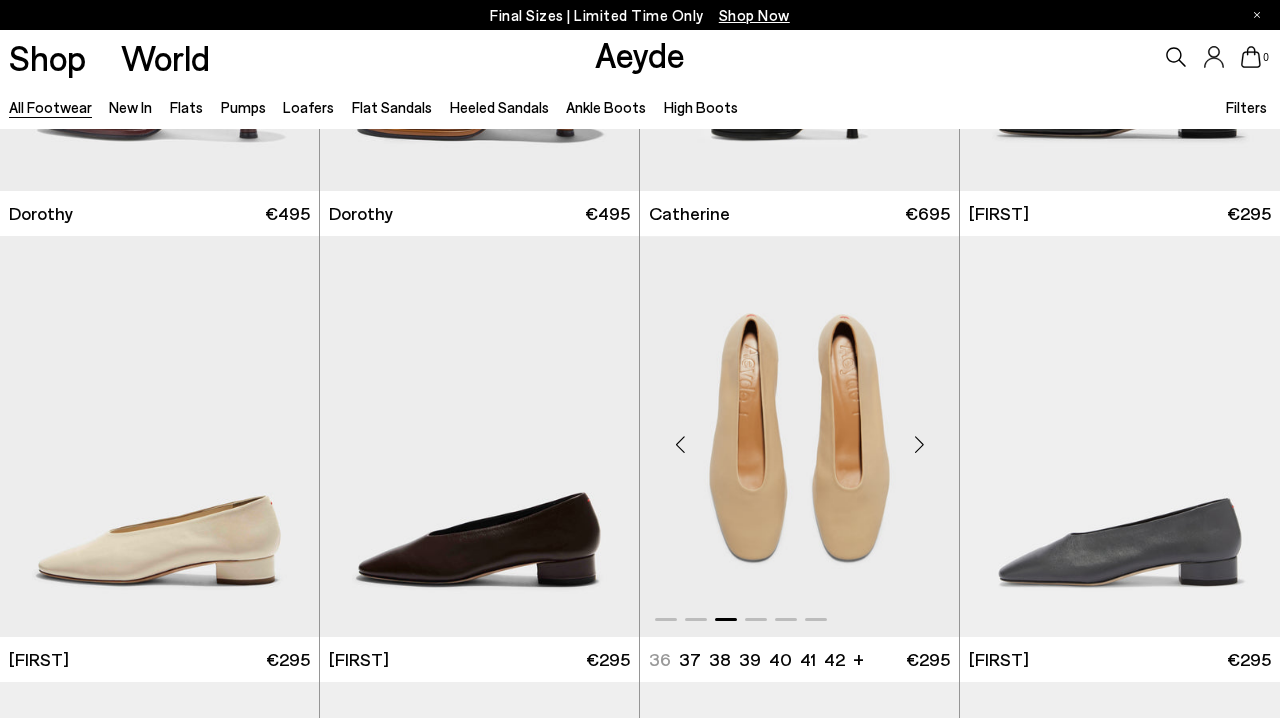 click at bounding box center (919, 444) 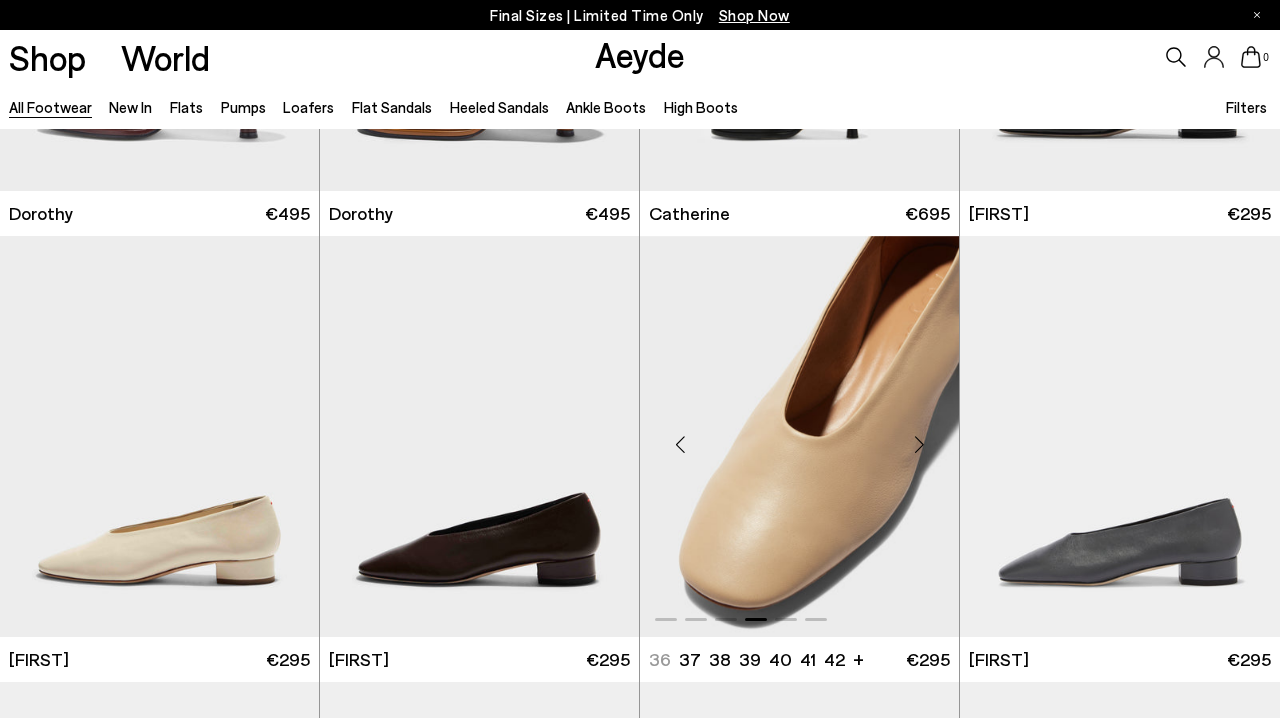 click at bounding box center (919, 444) 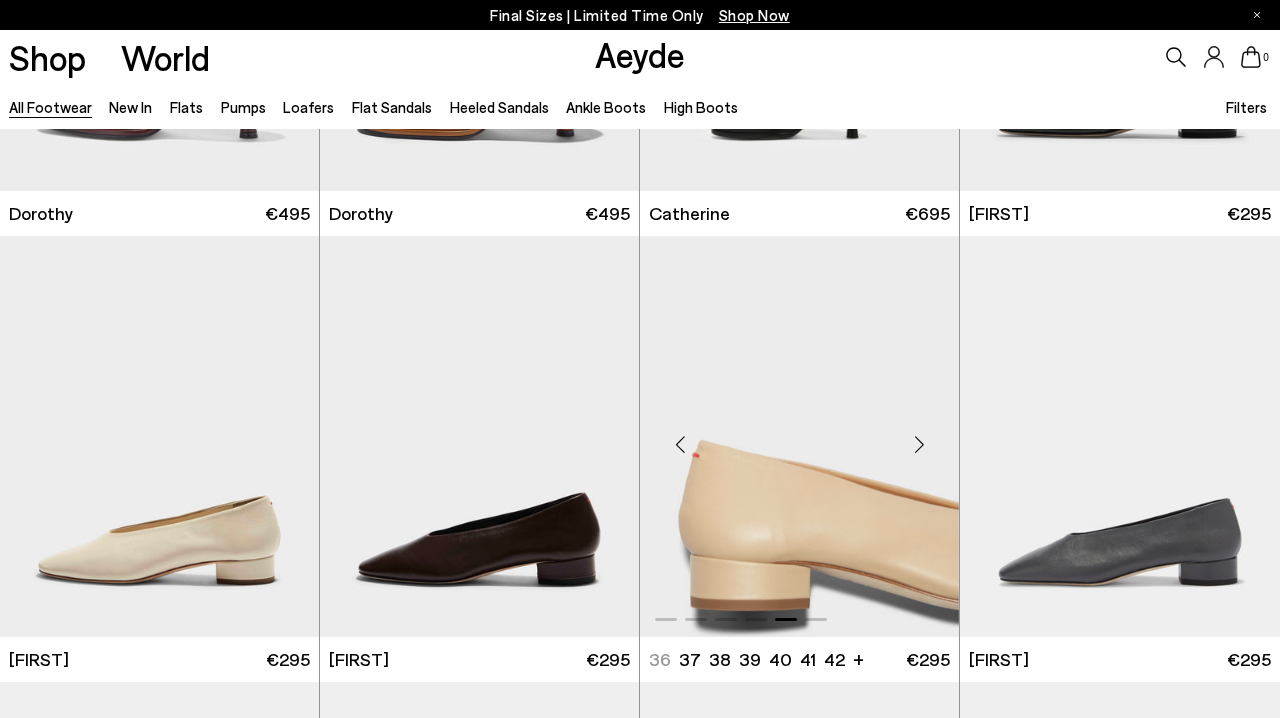 click at bounding box center [919, 444] 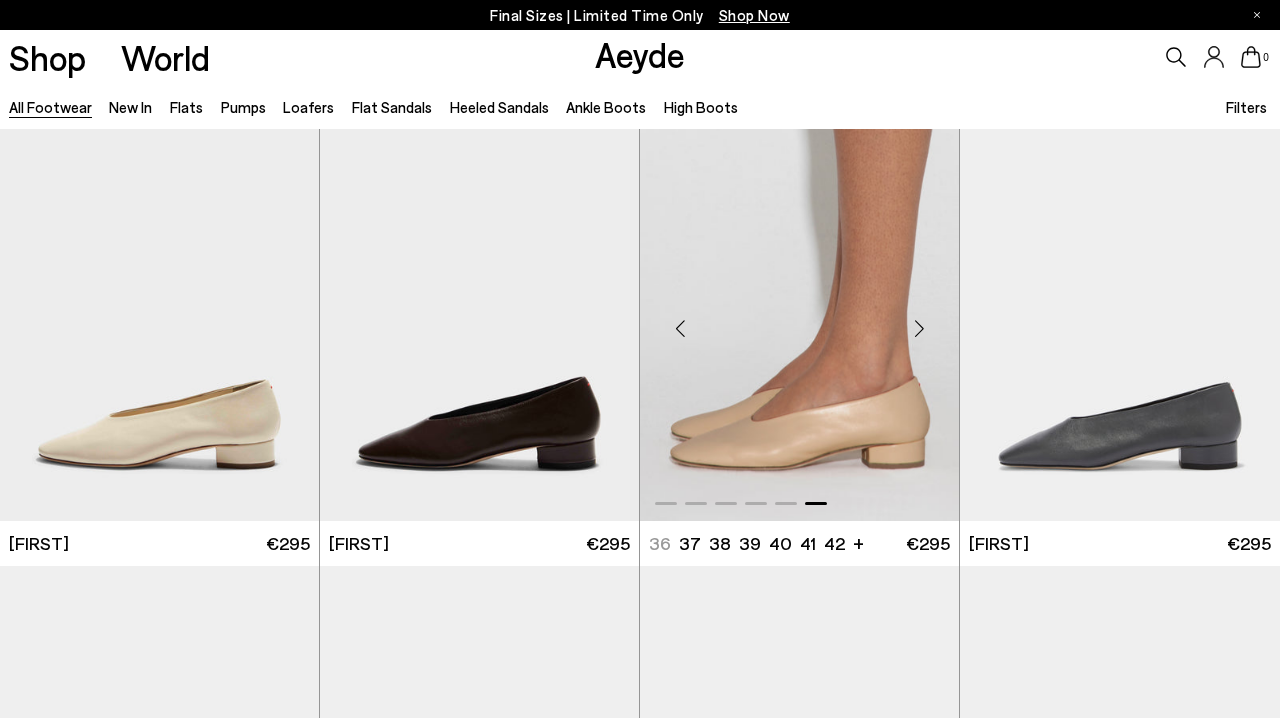 scroll, scrollTop: 6704, scrollLeft: 0, axis: vertical 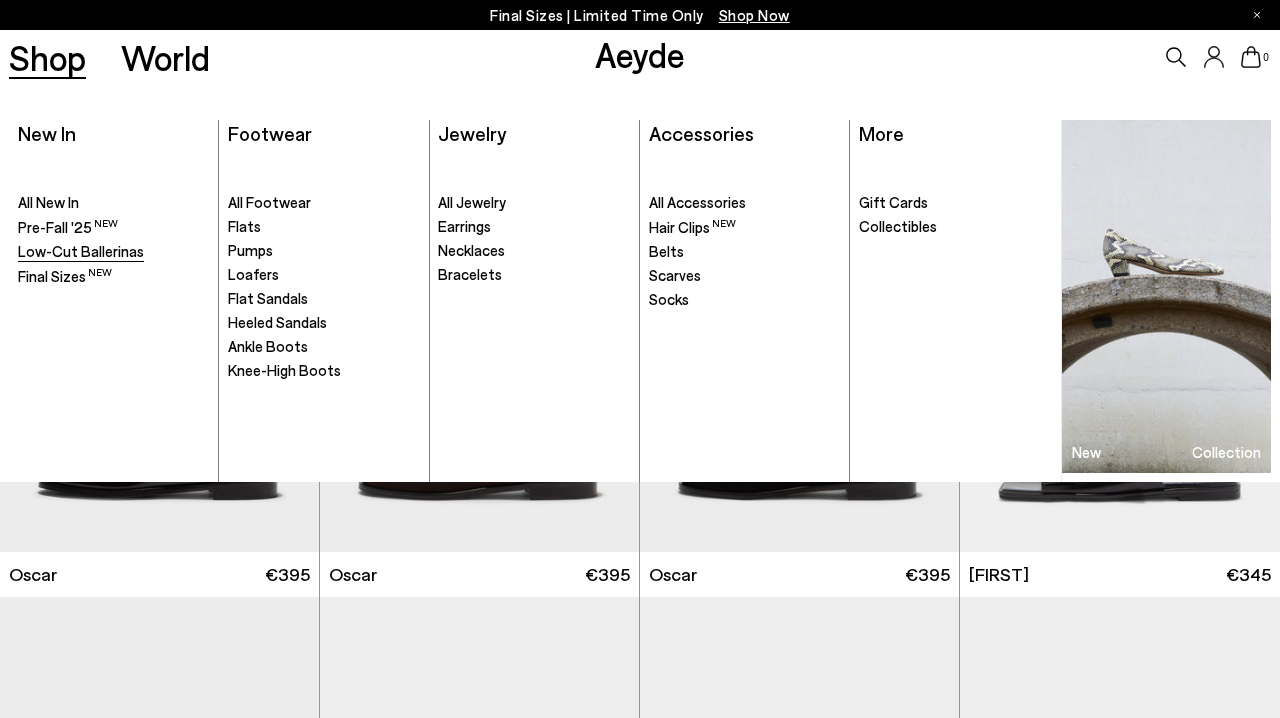 click on "Low-Cut Ballerinas" at bounding box center (81, 251) 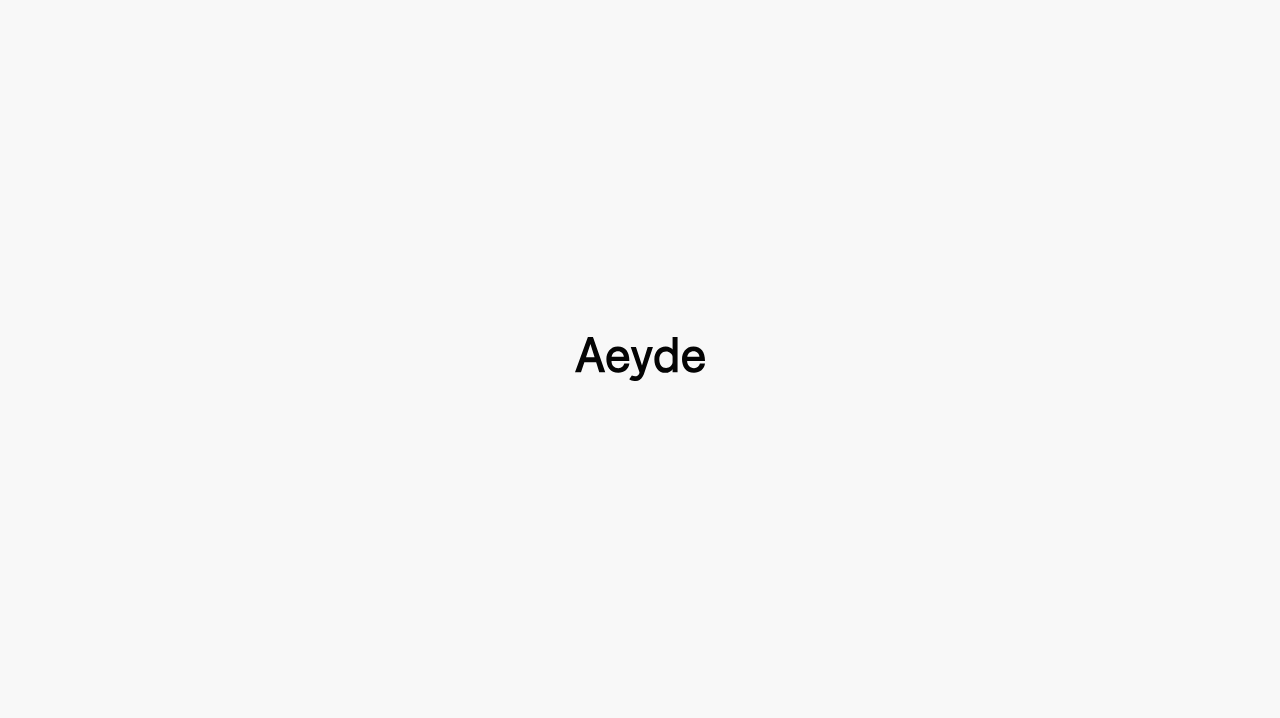 type 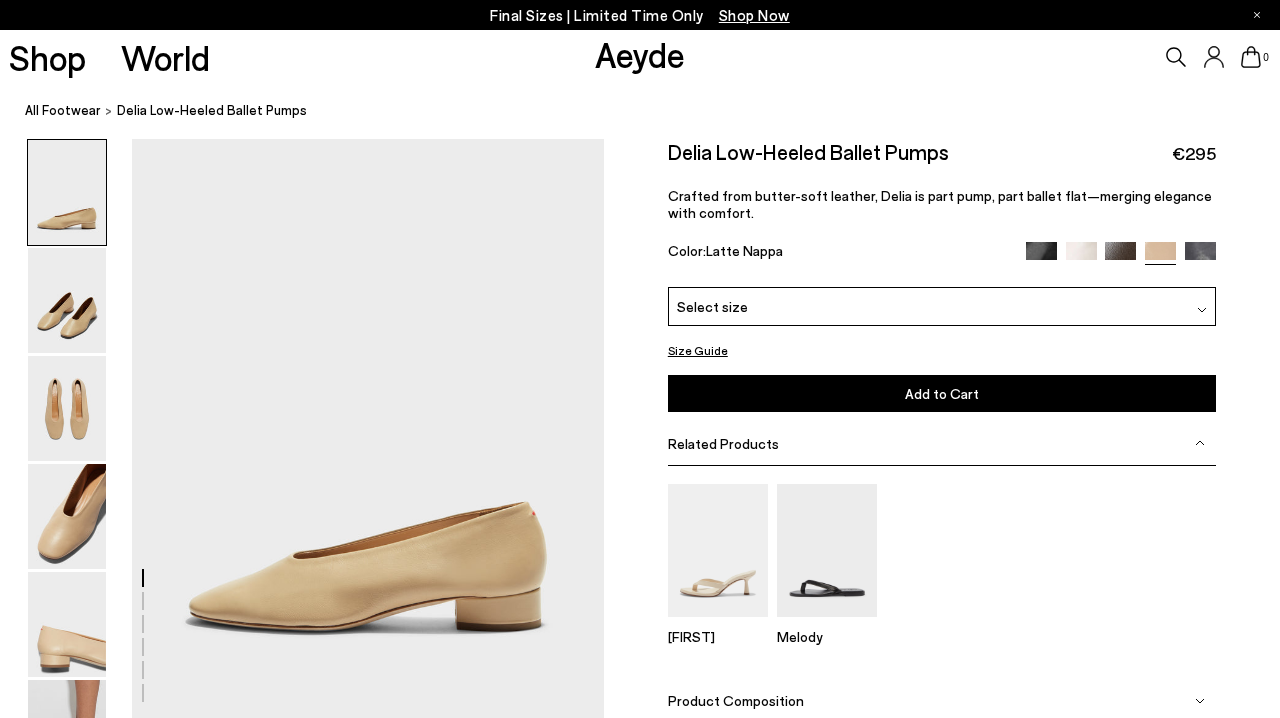 scroll, scrollTop: 0, scrollLeft: 0, axis: both 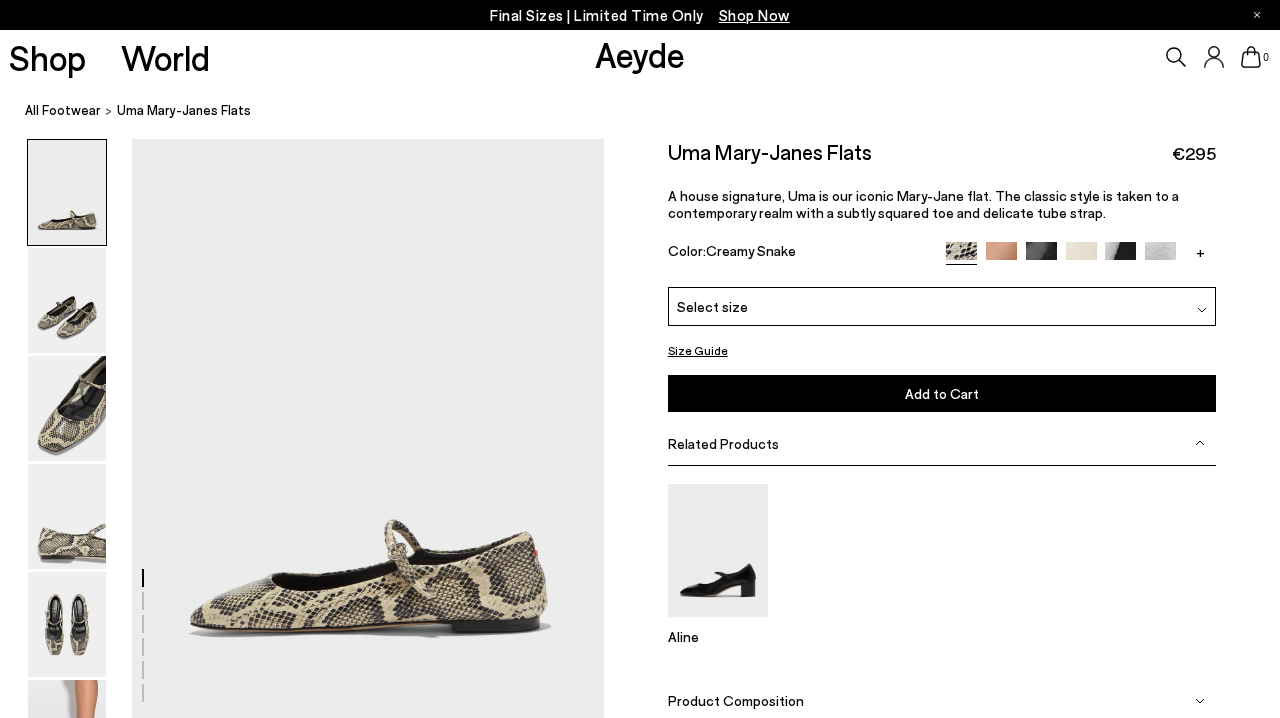 click on "+" at bounding box center (1200, 251) 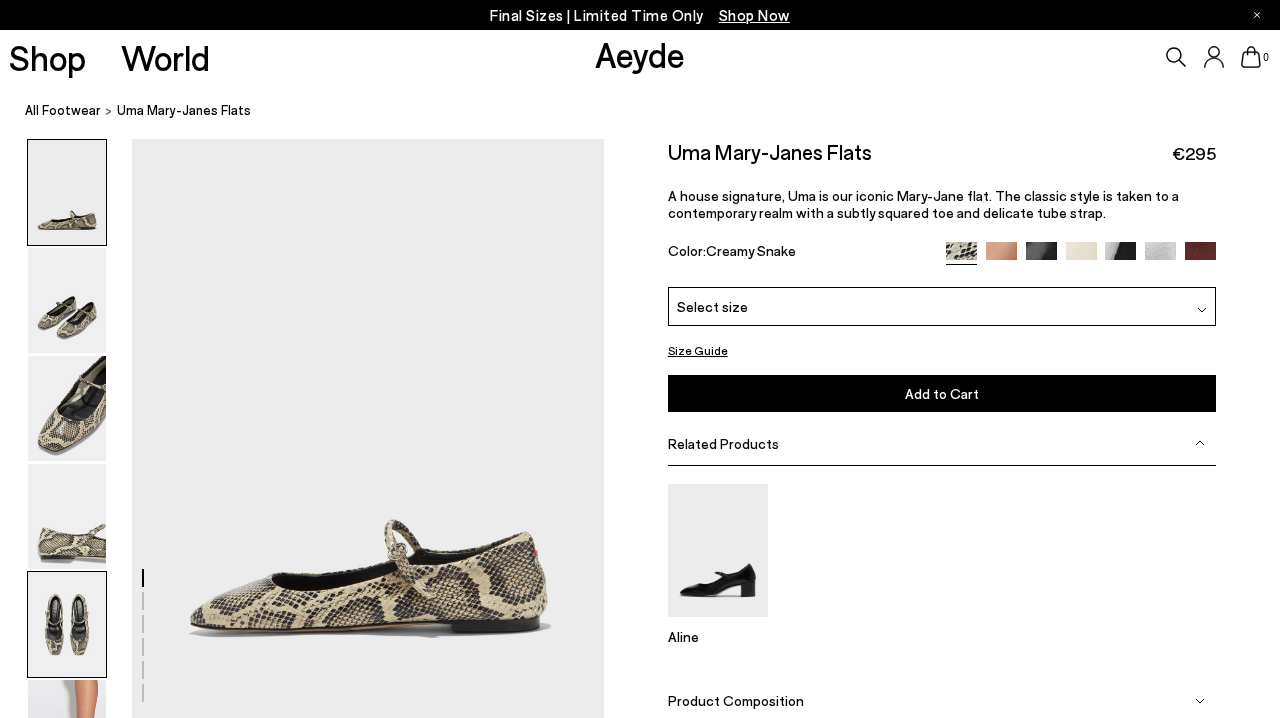 click at bounding box center (67, 624) 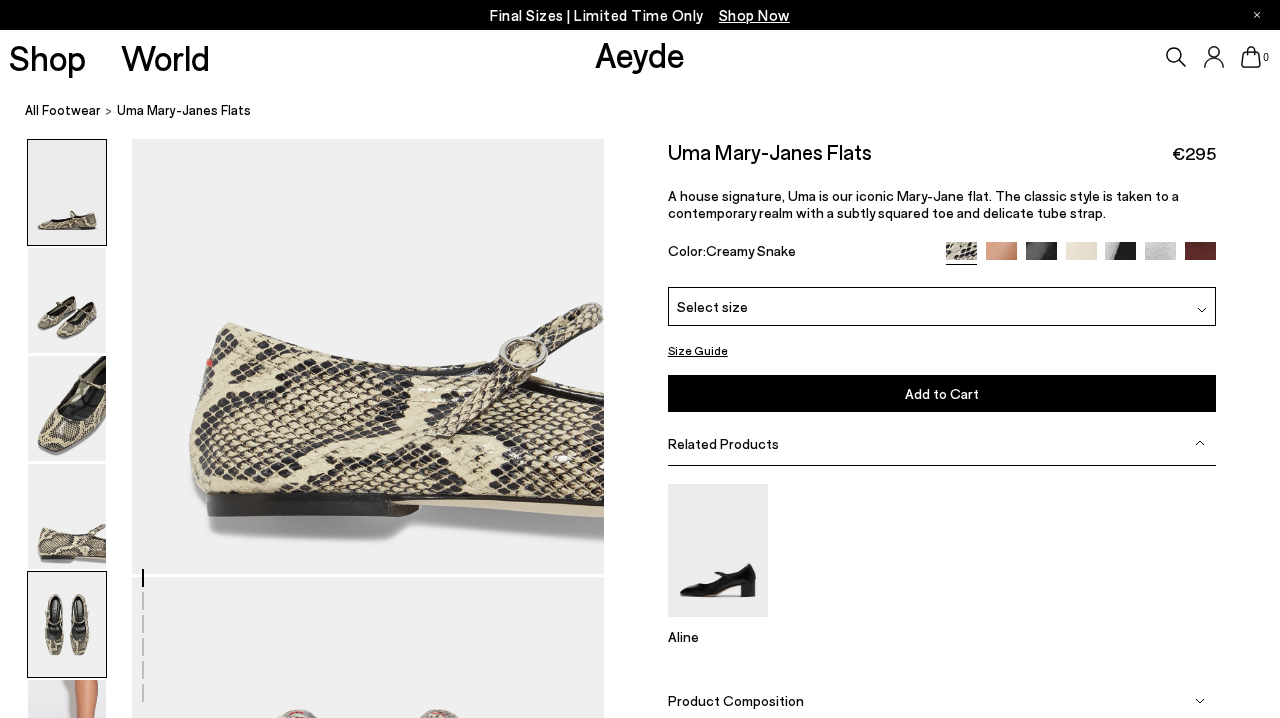 scroll, scrollTop: 2479, scrollLeft: 0, axis: vertical 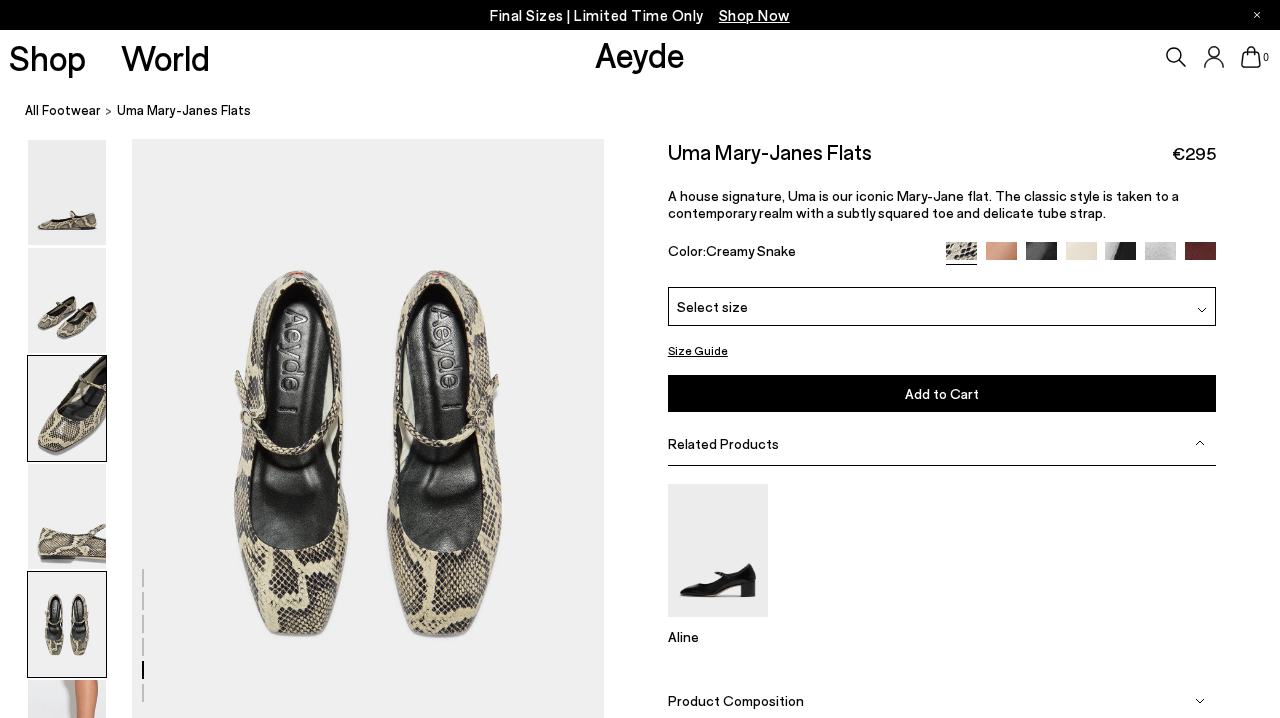 click at bounding box center [67, 408] 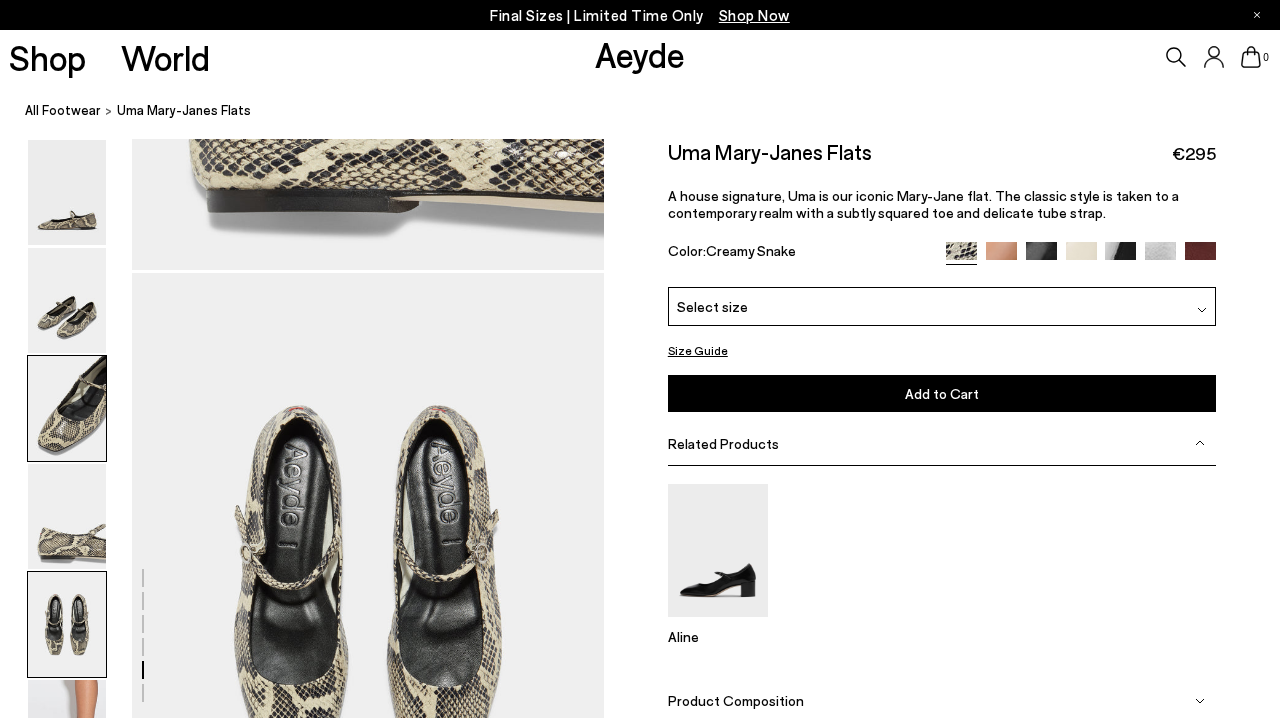 scroll, scrollTop: 1215, scrollLeft: 0, axis: vertical 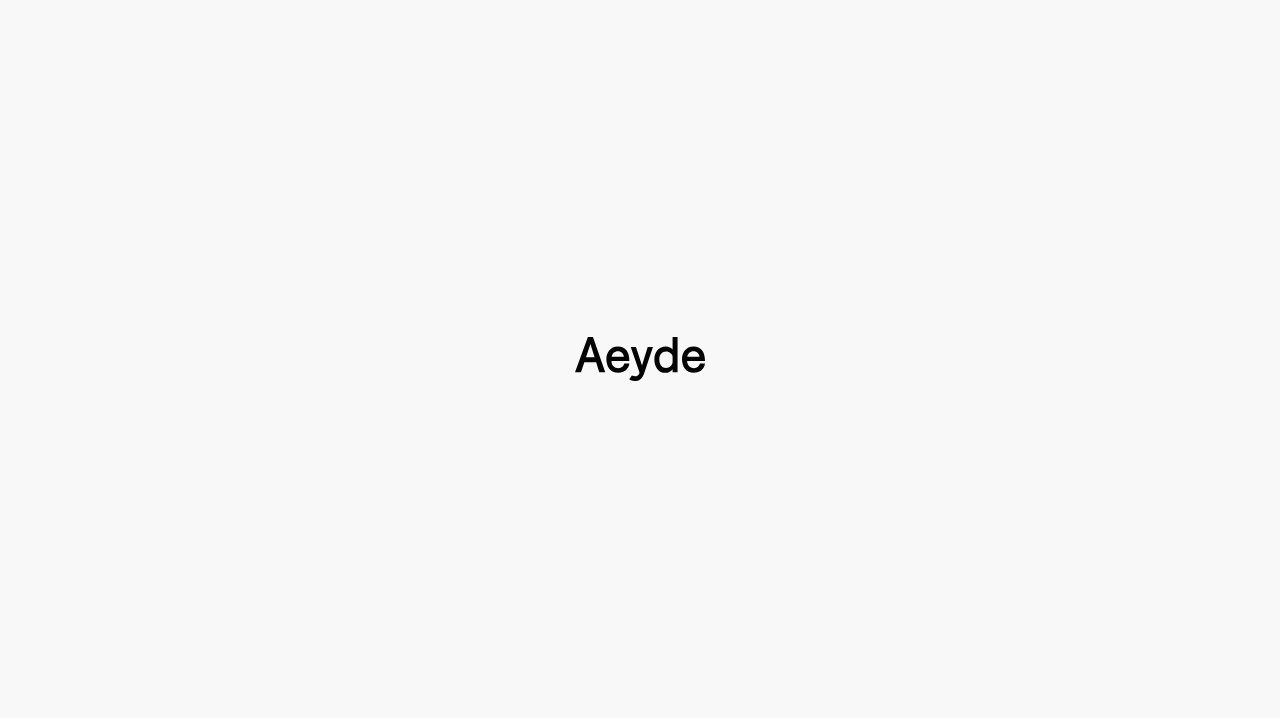 type 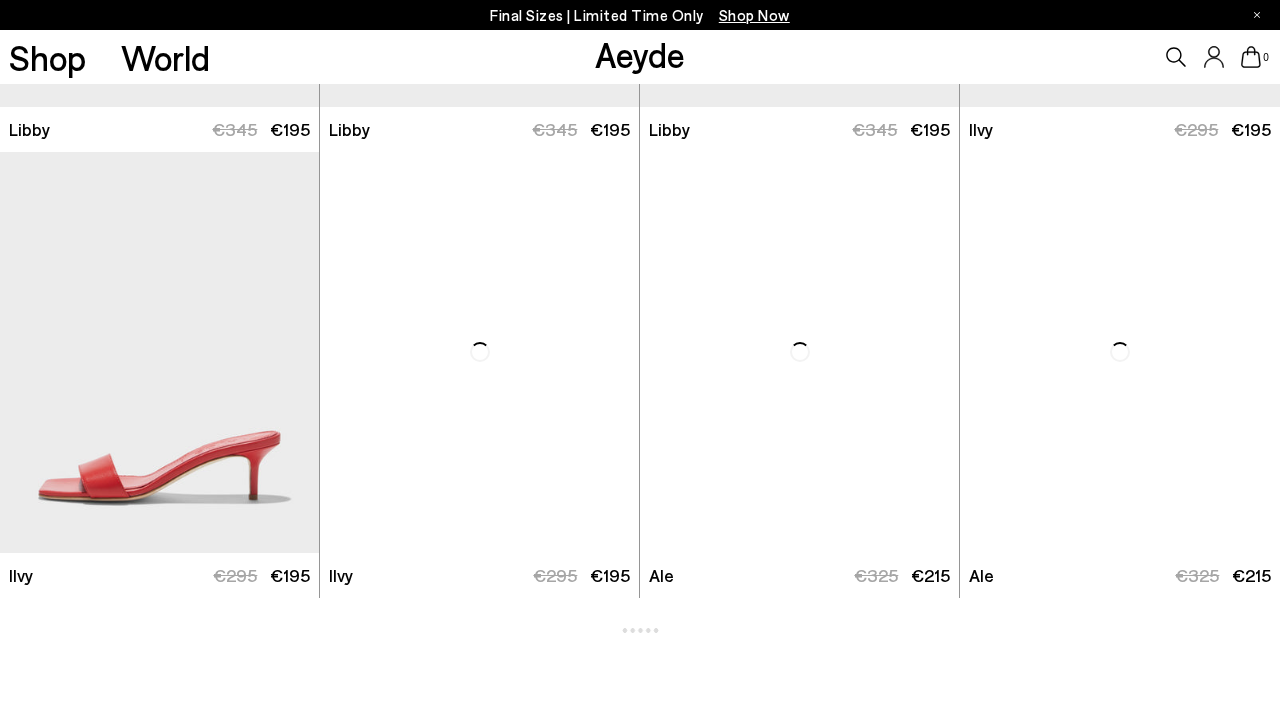 scroll, scrollTop: 2945, scrollLeft: 0, axis: vertical 